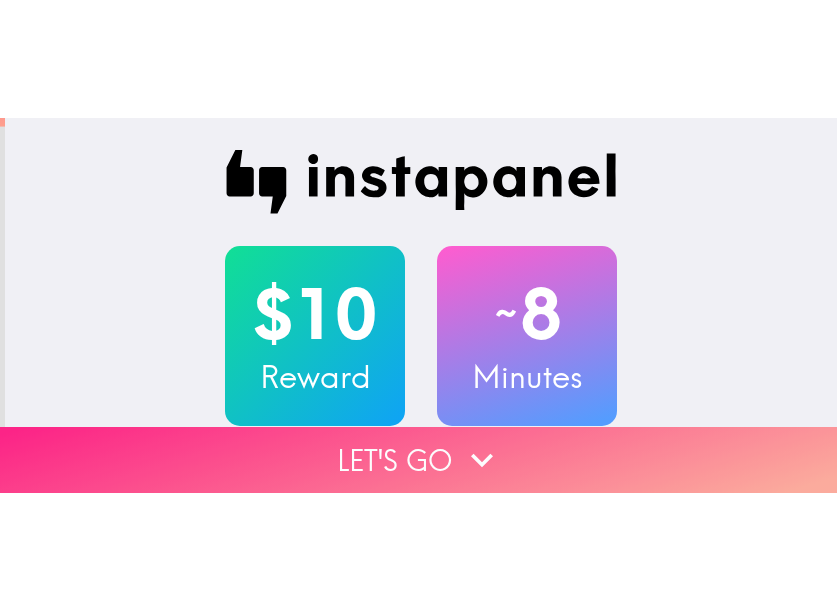 scroll, scrollTop: 0, scrollLeft: 0, axis: both 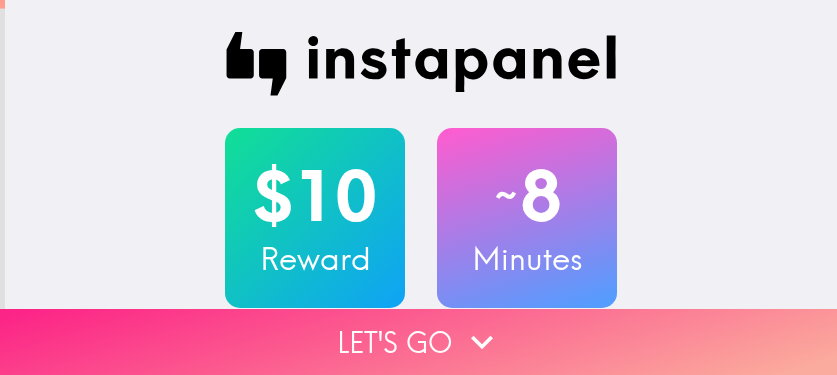 click on "Let's go" at bounding box center [418, 342] 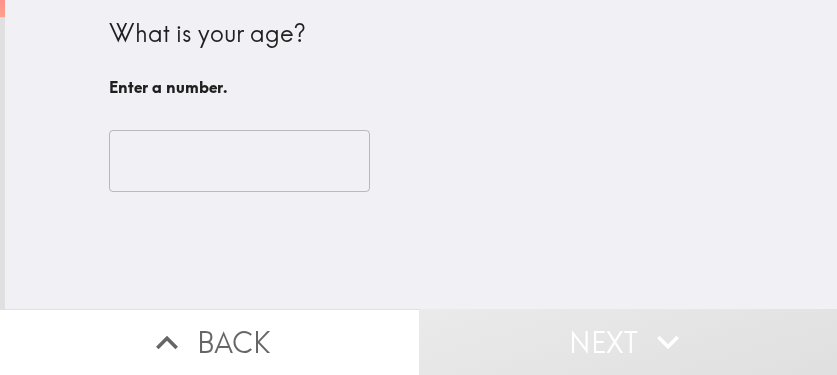 drag, startPoint x: 470, startPoint y: 321, endPoint x: 530, endPoint y: 332, distance: 61 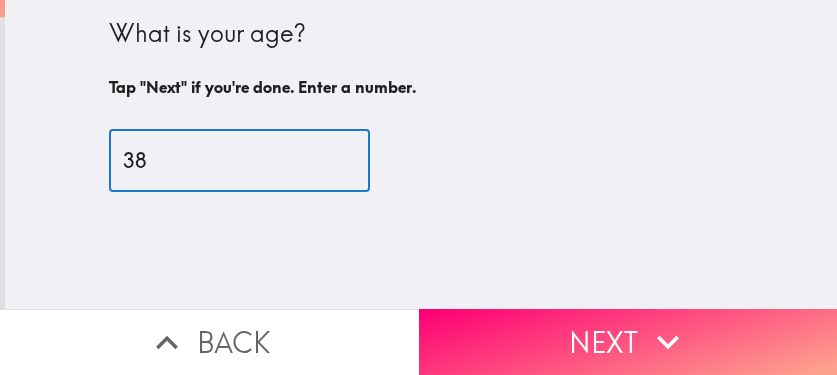 type on "38" 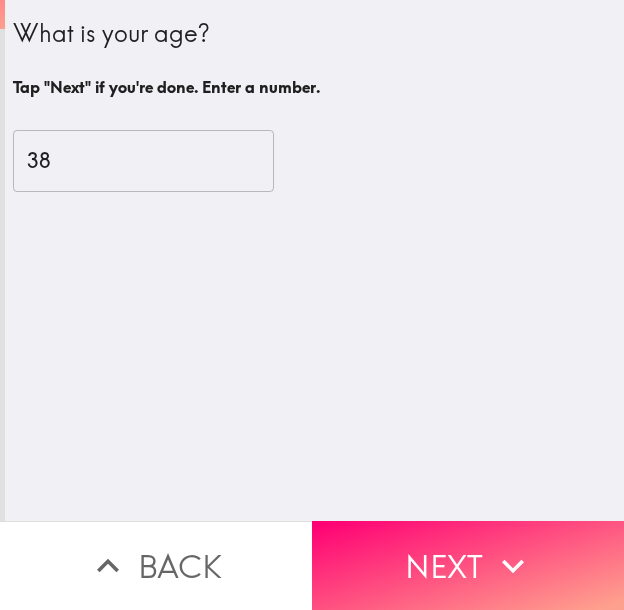 drag, startPoint x: 467, startPoint y: 557, endPoint x: 265, endPoint y: 577, distance: 202.98769 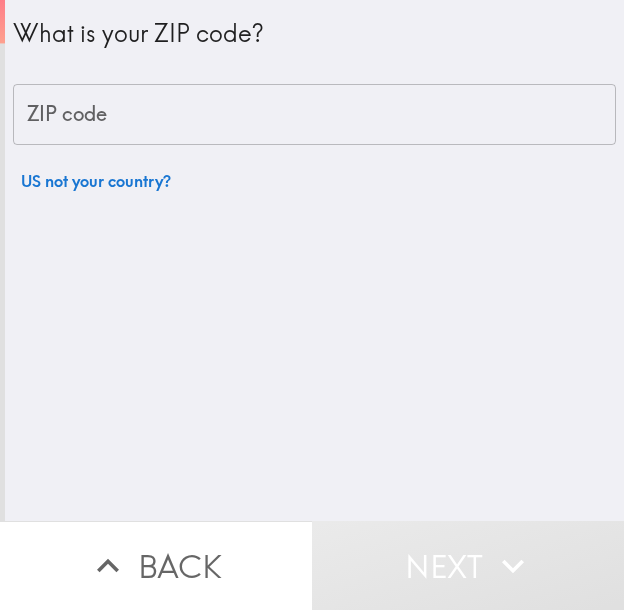 click on "ZIP code" at bounding box center (314, 115) 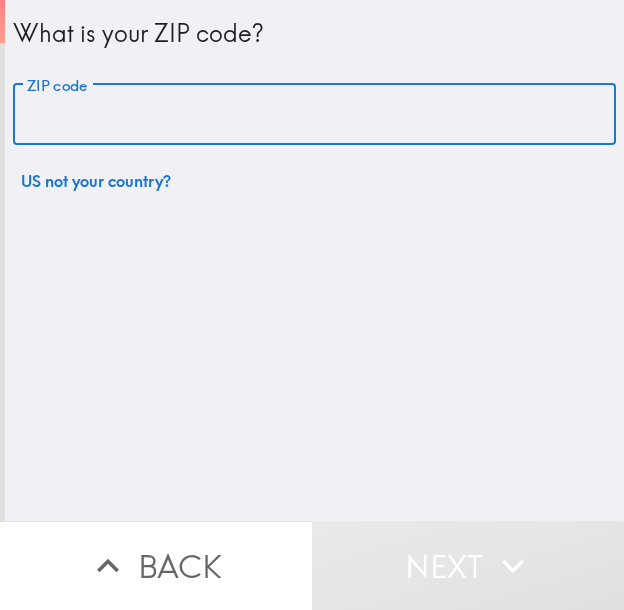 paste on "11428" 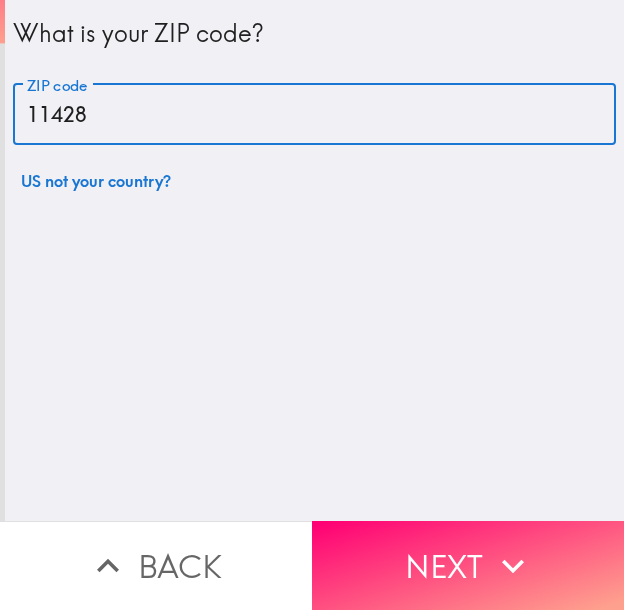 type on "11428" 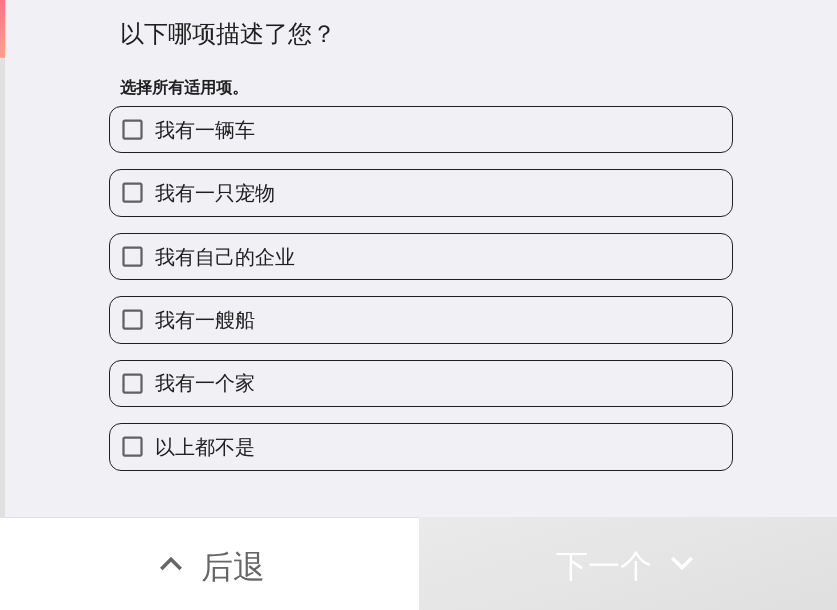 click on "我有一辆车" at bounding box center (421, 129) 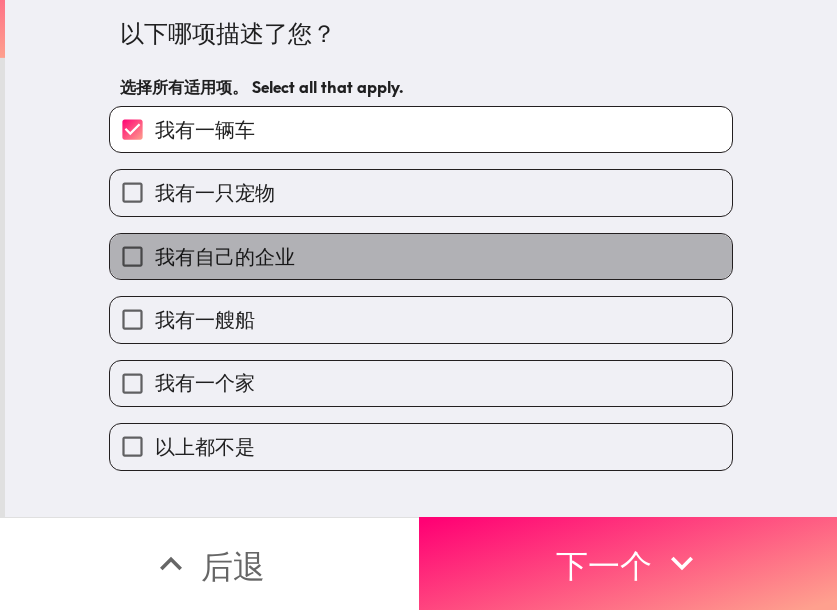 click on "我有自己的企业" at bounding box center [421, 256] 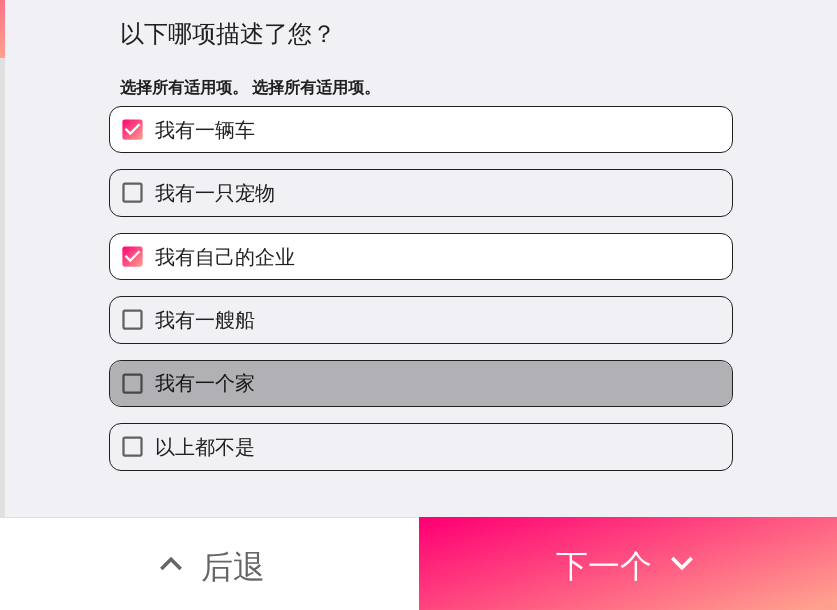 click on "我有一个家" at bounding box center [421, 383] 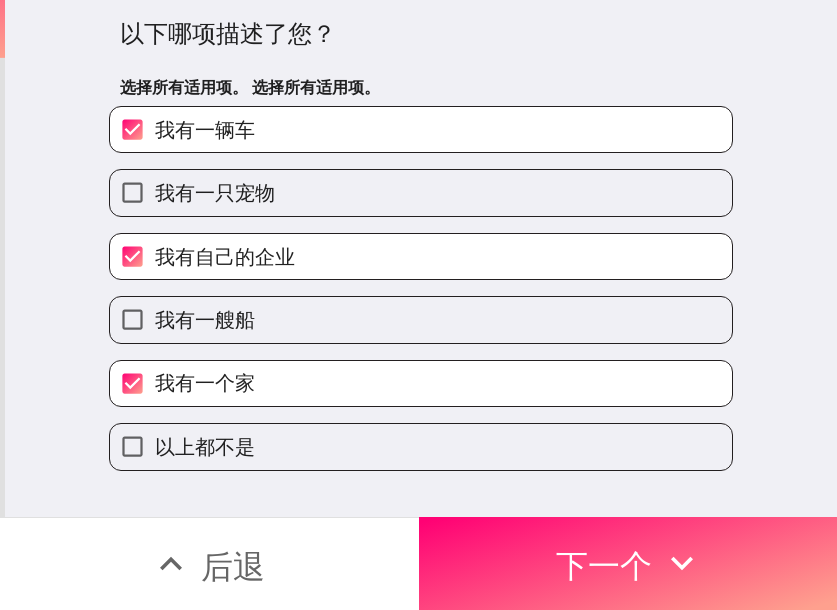click on "我有一只宠物" at bounding box center [421, 192] 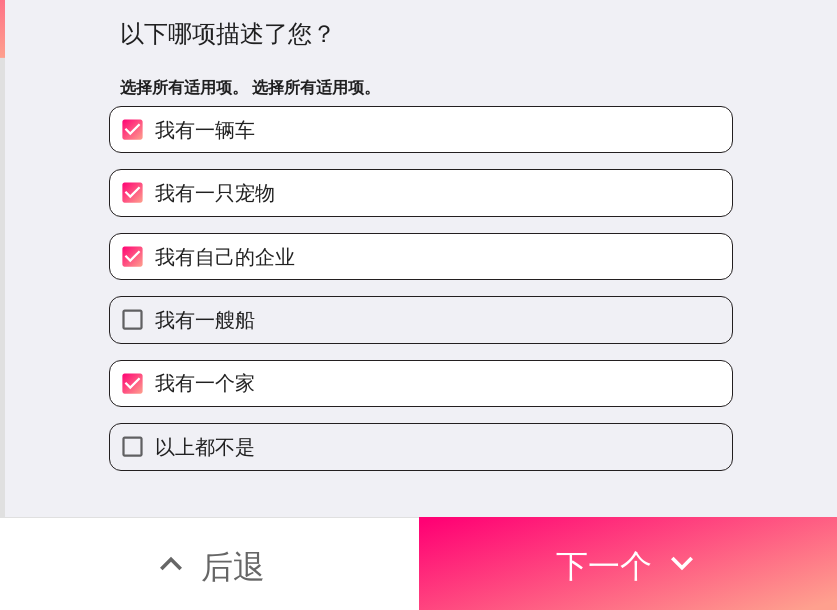 drag, startPoint x: 499, startPoint y: 543, endPoint x: 388, endPoint y: 600, distance: 124.77981 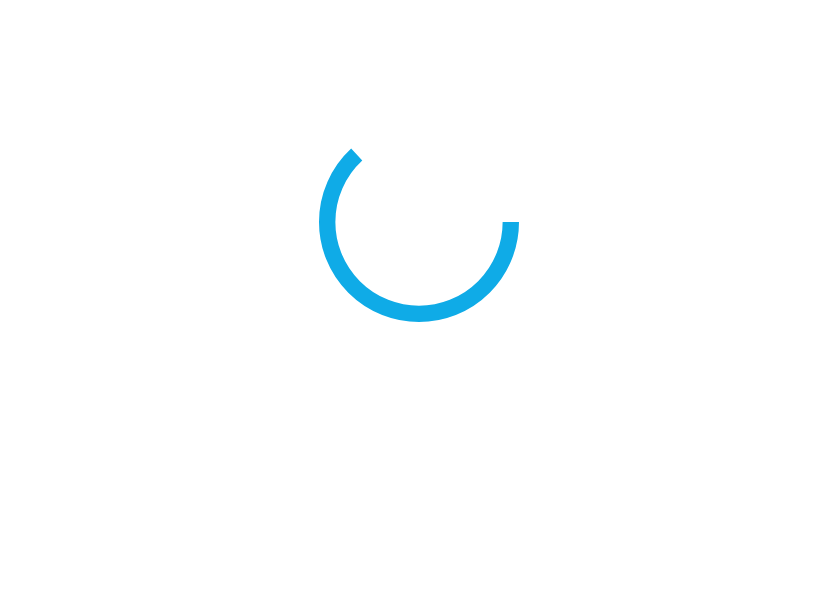 scroll, scrollTop: 0, scrollLeft: 0, axis: both 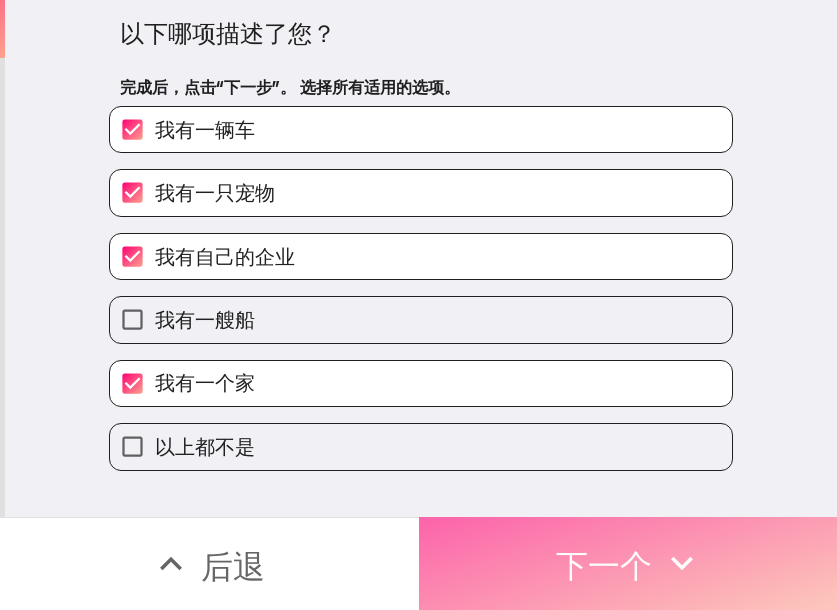 click 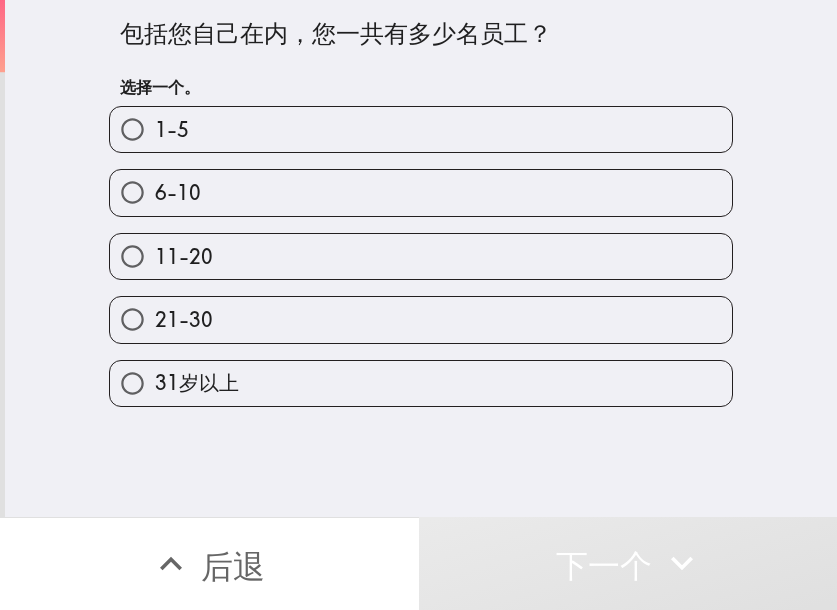 drag, startPoint x: 486, startPoint y: 327, endPoint x: 498, endPoint y: 343, distance: 20 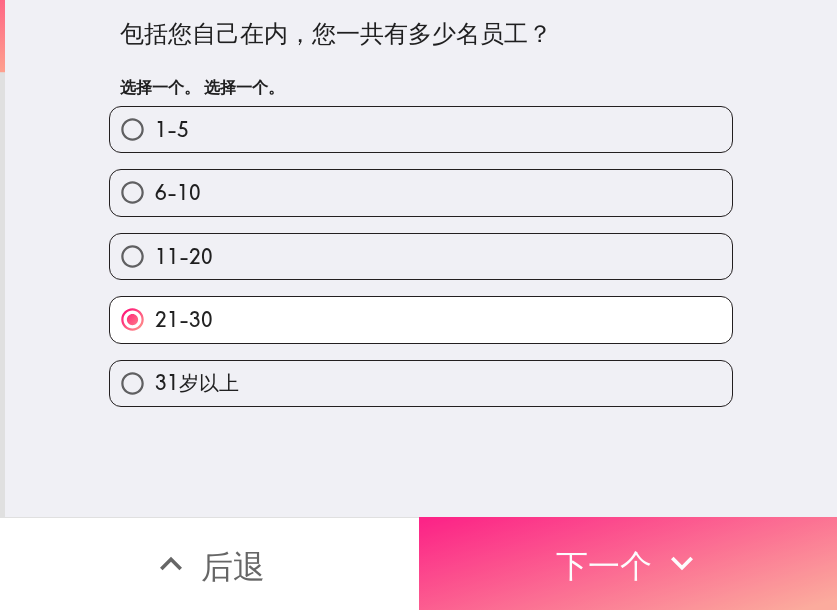 click on "下一个" at bounding box center [628, 563] 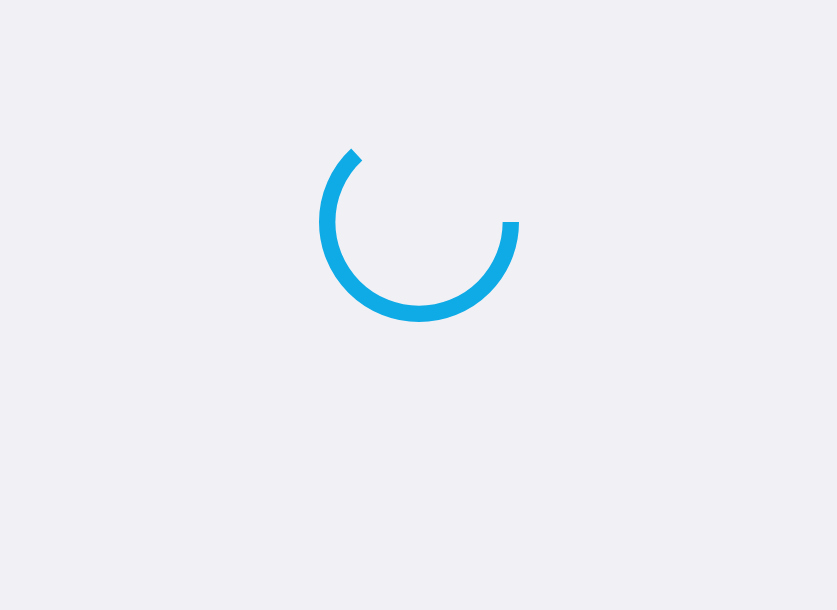 scroll, scrollTop: 0, scrollLeft: 0, axis: both 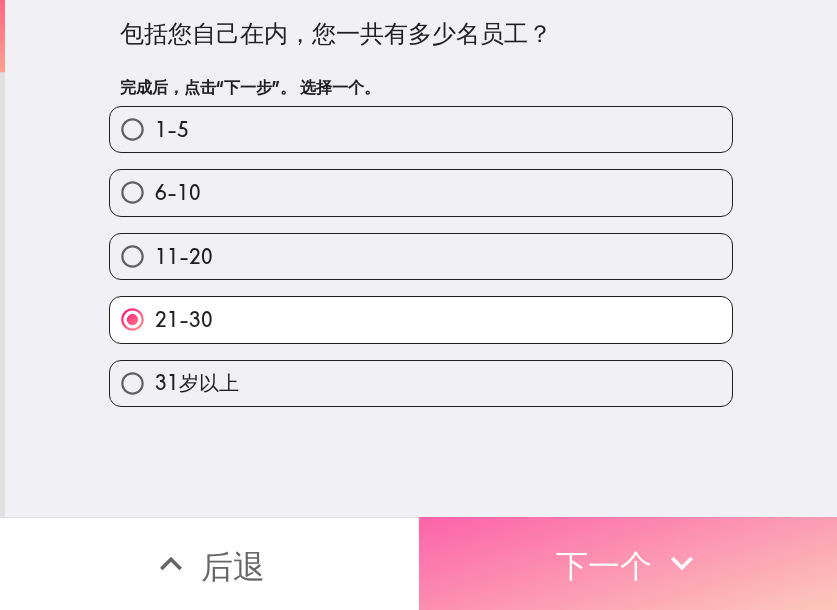 click on "下一个" at bounding box center [604, 566] 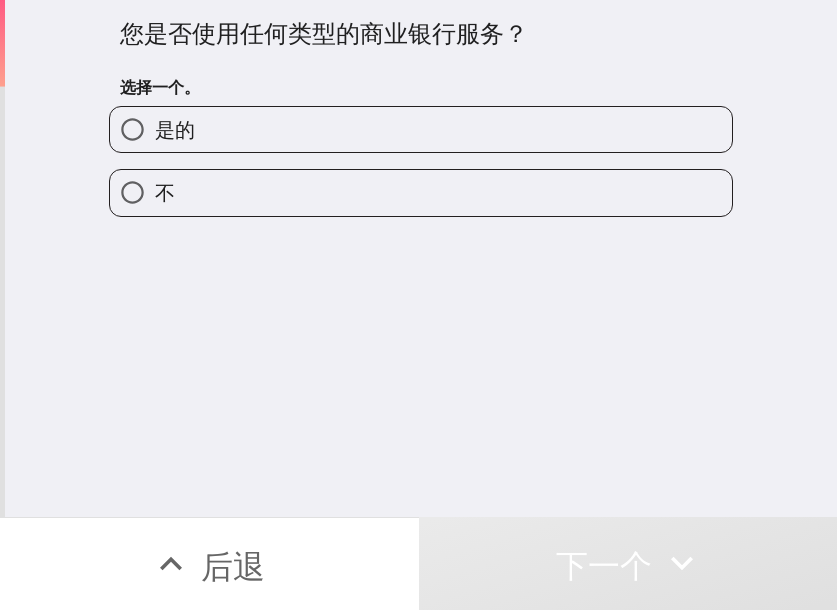 drag, startPoint x: 421, startPoint y: 182, endPoint x: 466, endPoint y: 188, distance: 45.39824 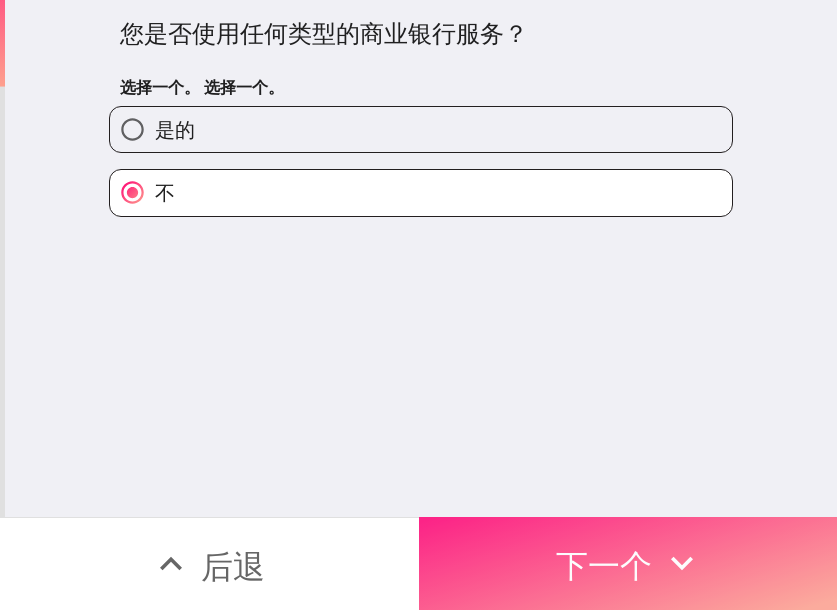 click on "下一个" at bounding box center [604, 566] 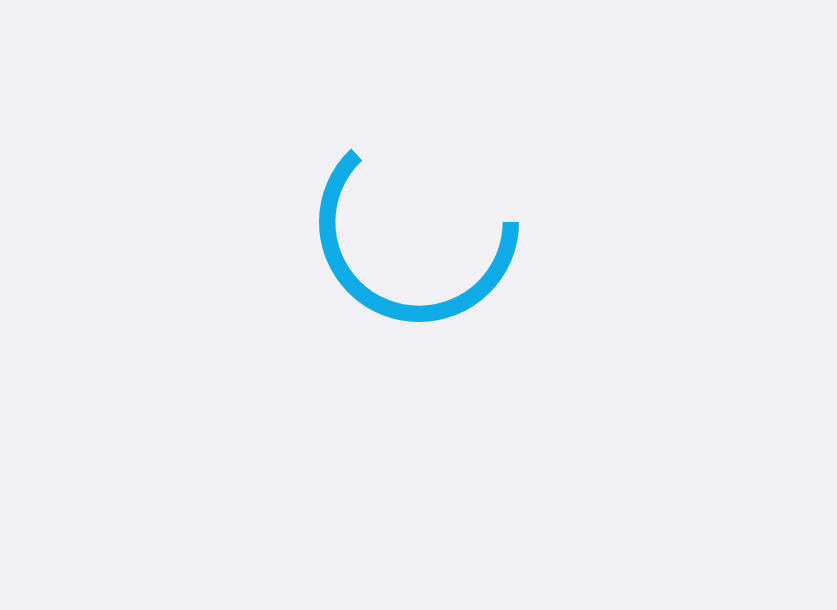scroll, scrollTop: 0, scrollLeft: 0, axis: both 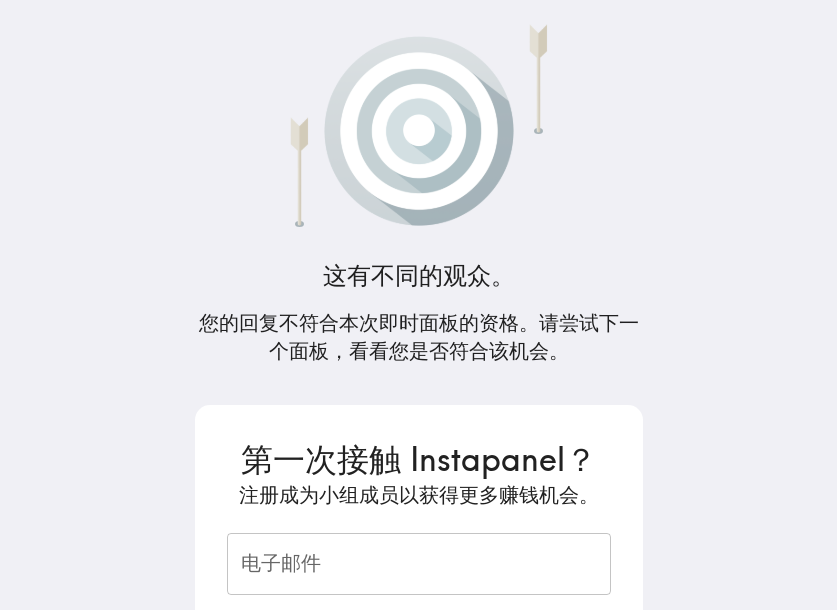 click on "这有不同的观众。 您的回复不符合本次即时面板的资格。请尝试下一个面板，看看您是否符合该机会。 第一次接触 Instapanel？ 注册成为小组成员以获得更多赚钱机会。 电子邮件 电子邮件 报名 如果您有任何疑问， 请联系 [EMAIL] 。" at bounding box center [418, 305] 